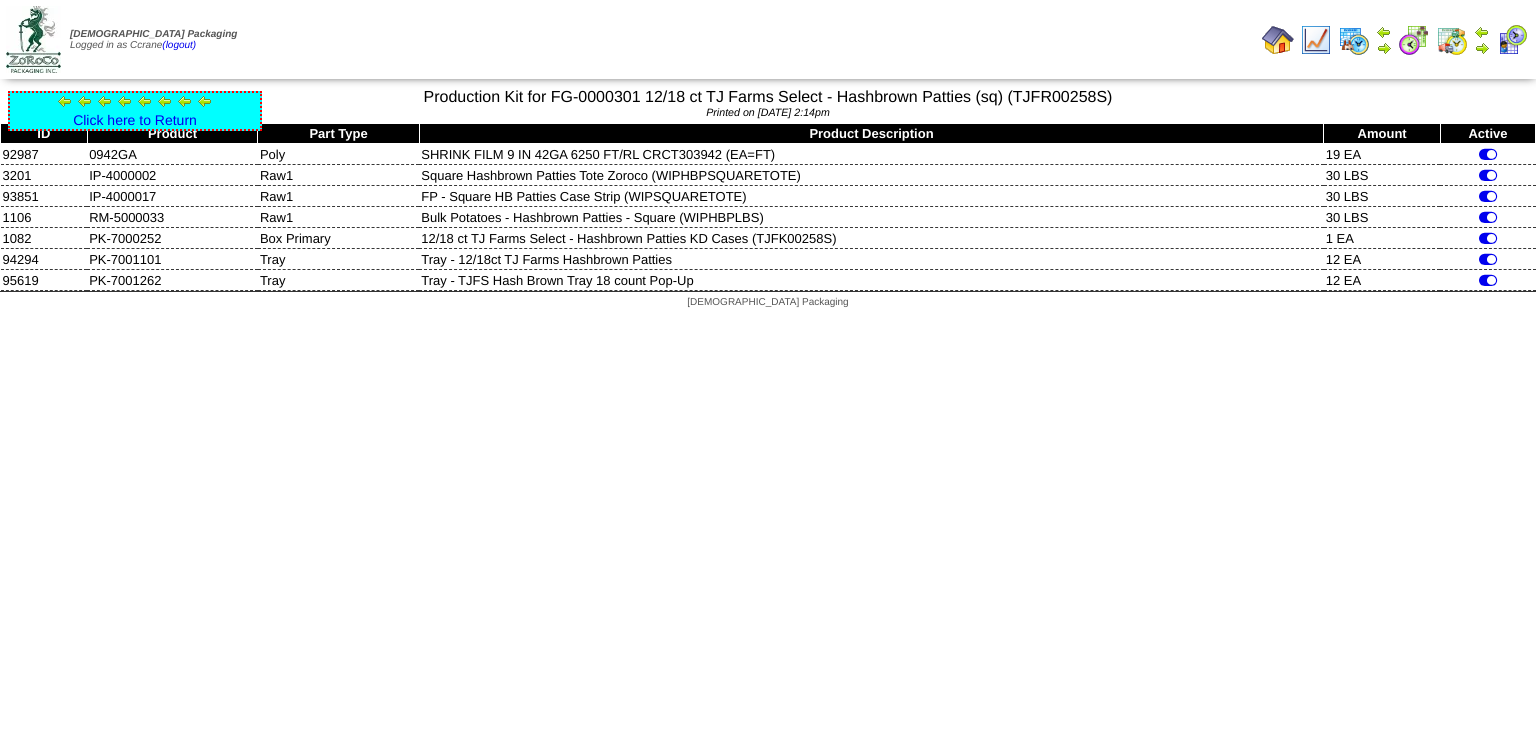 scroll, scrollTop: 0, scrollLeft: 0, axis: both 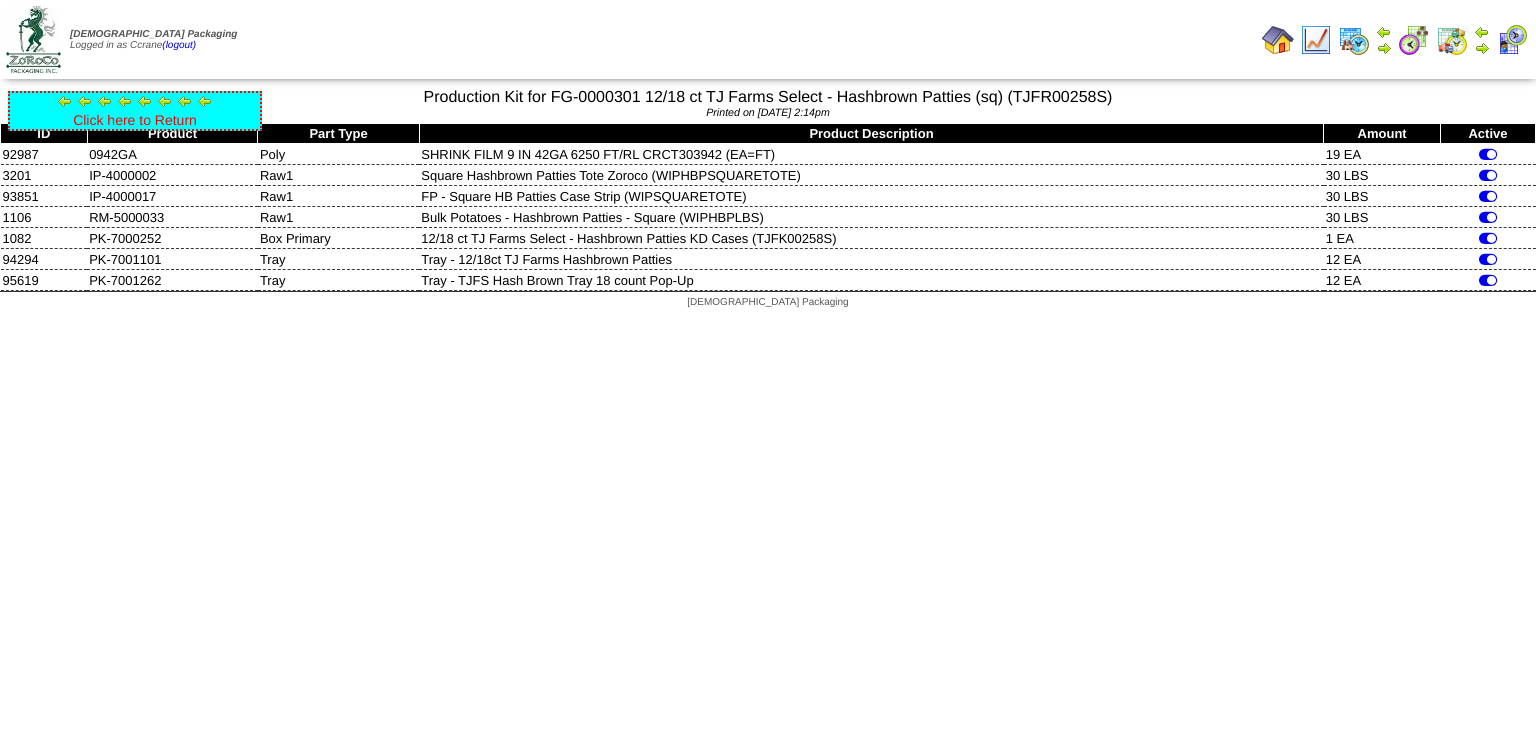 click on "Click here to Return" at bounding box center (135, 120) 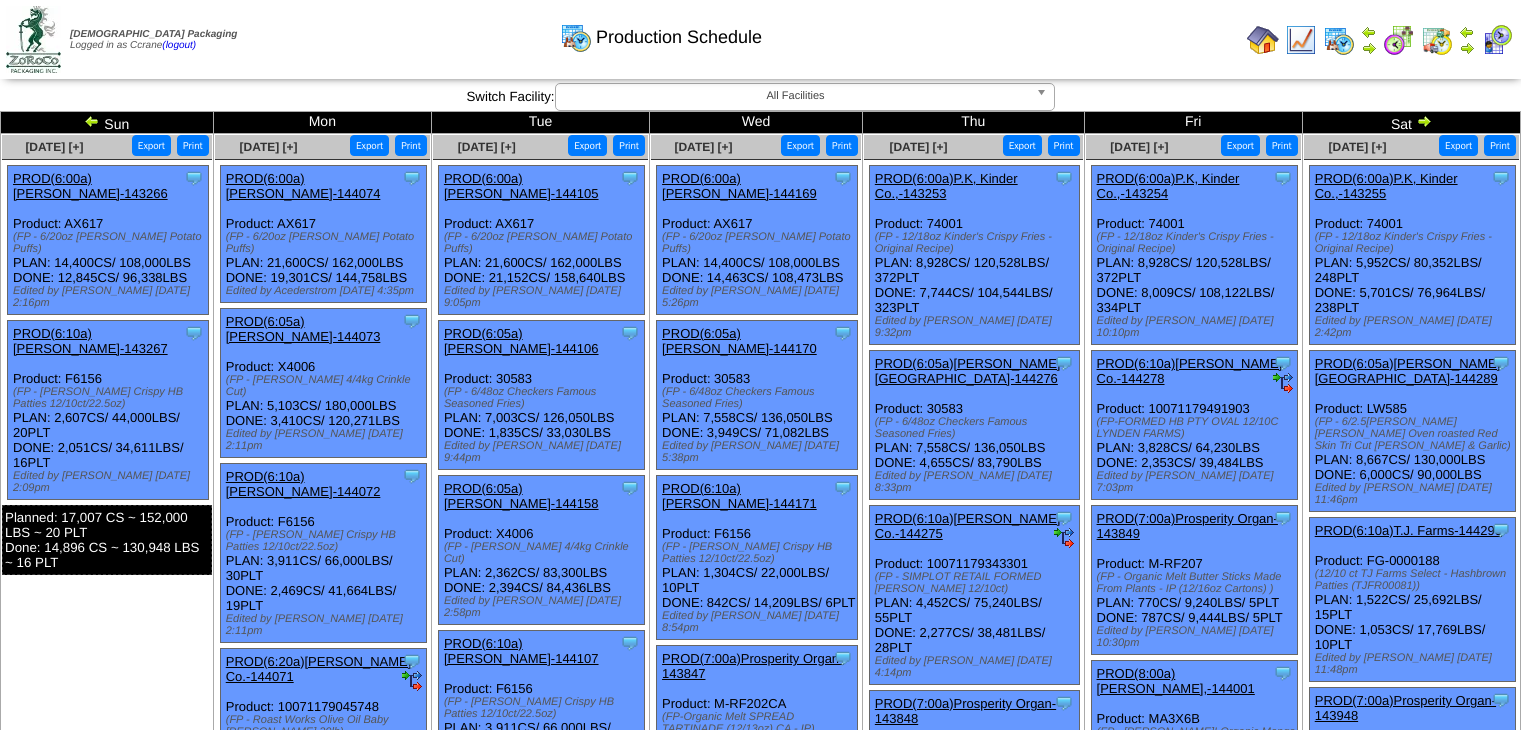 scroll, scrollTop: 0, scrollLeft: 0, axis: both 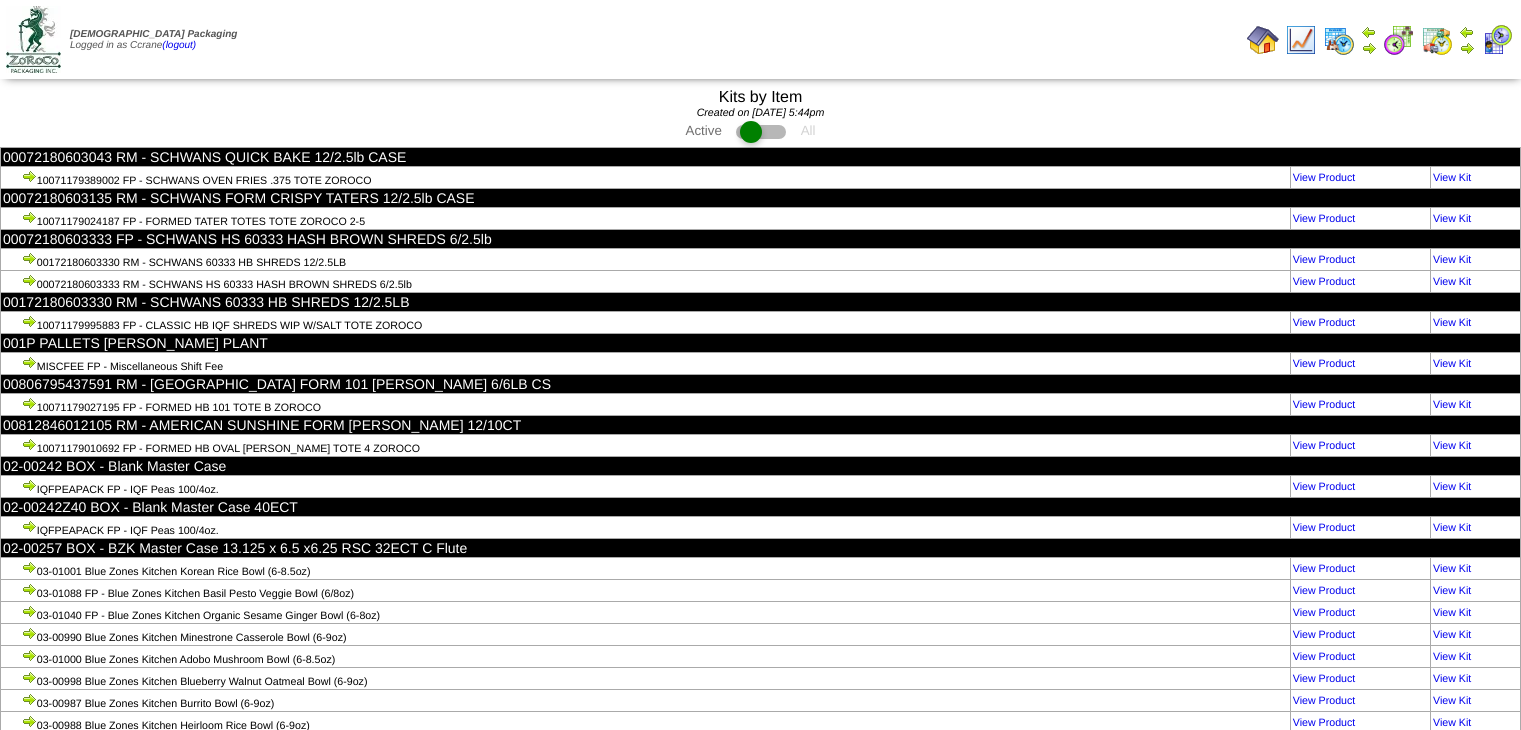 click on "Print All" at bounding box center (814, 39) 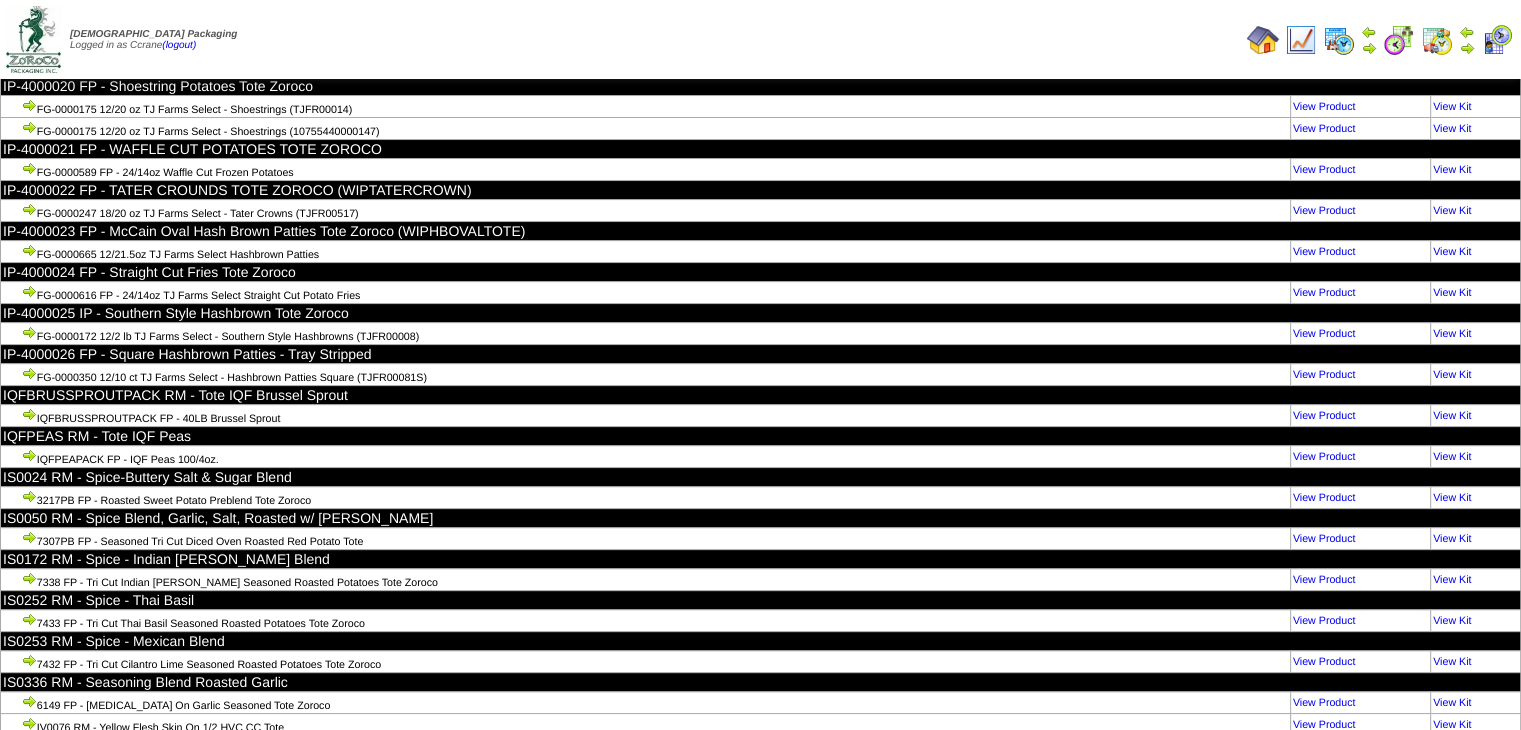 scroll, scrollTop: 88147, scrollLeft: 0, axis: vertical 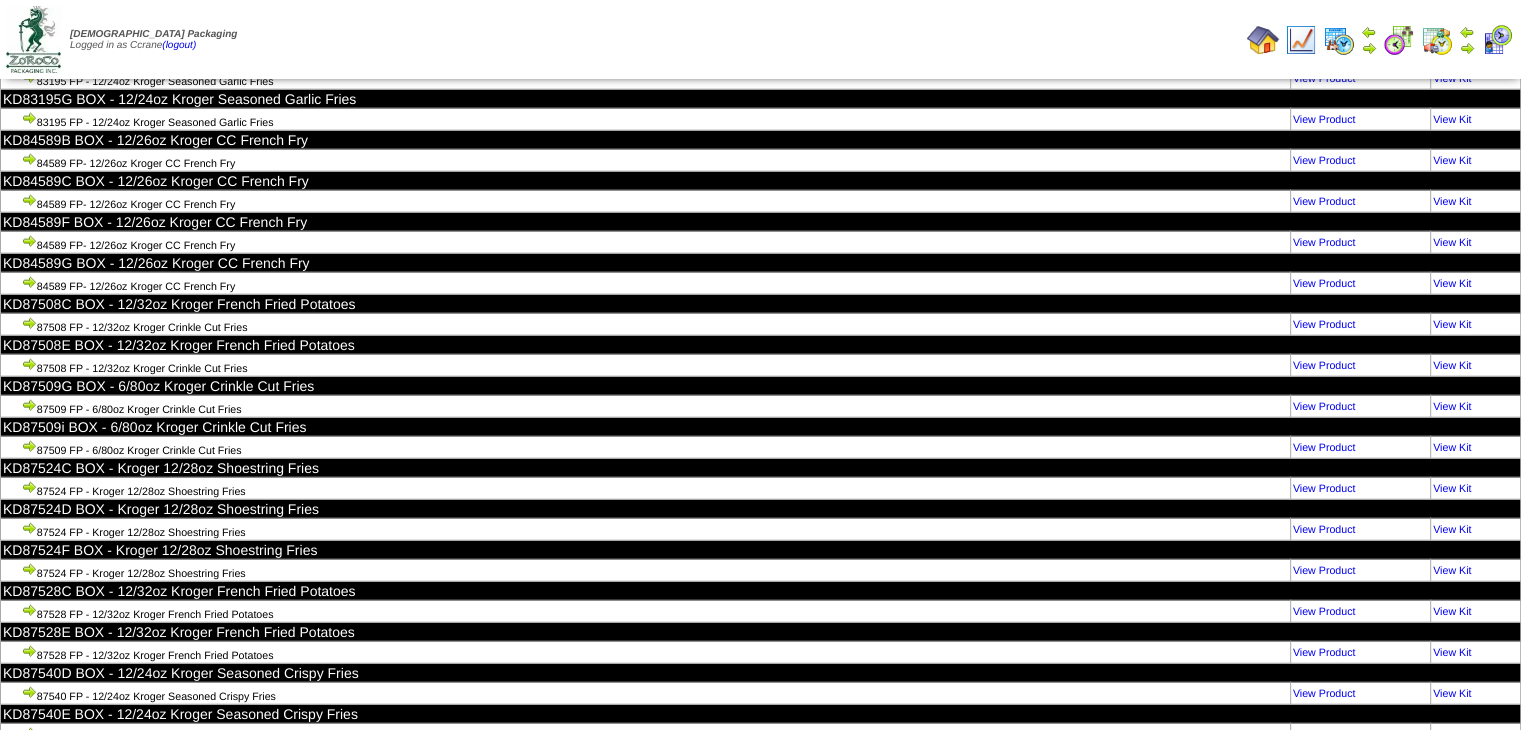 click on "View Kit" at bounding box center [1452, 1829] 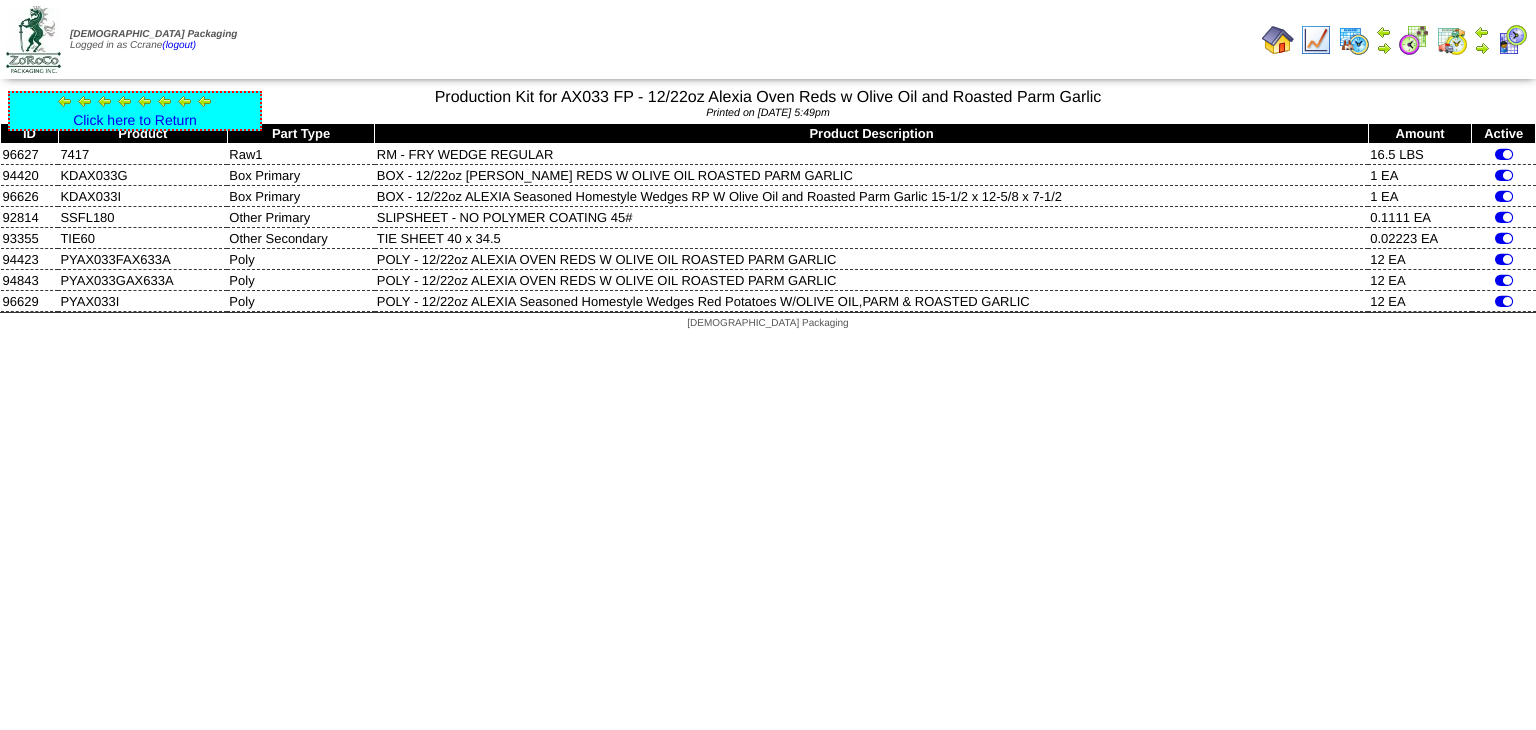 scroll, scrollTop: 0, scrollLeft: 0, axis: both 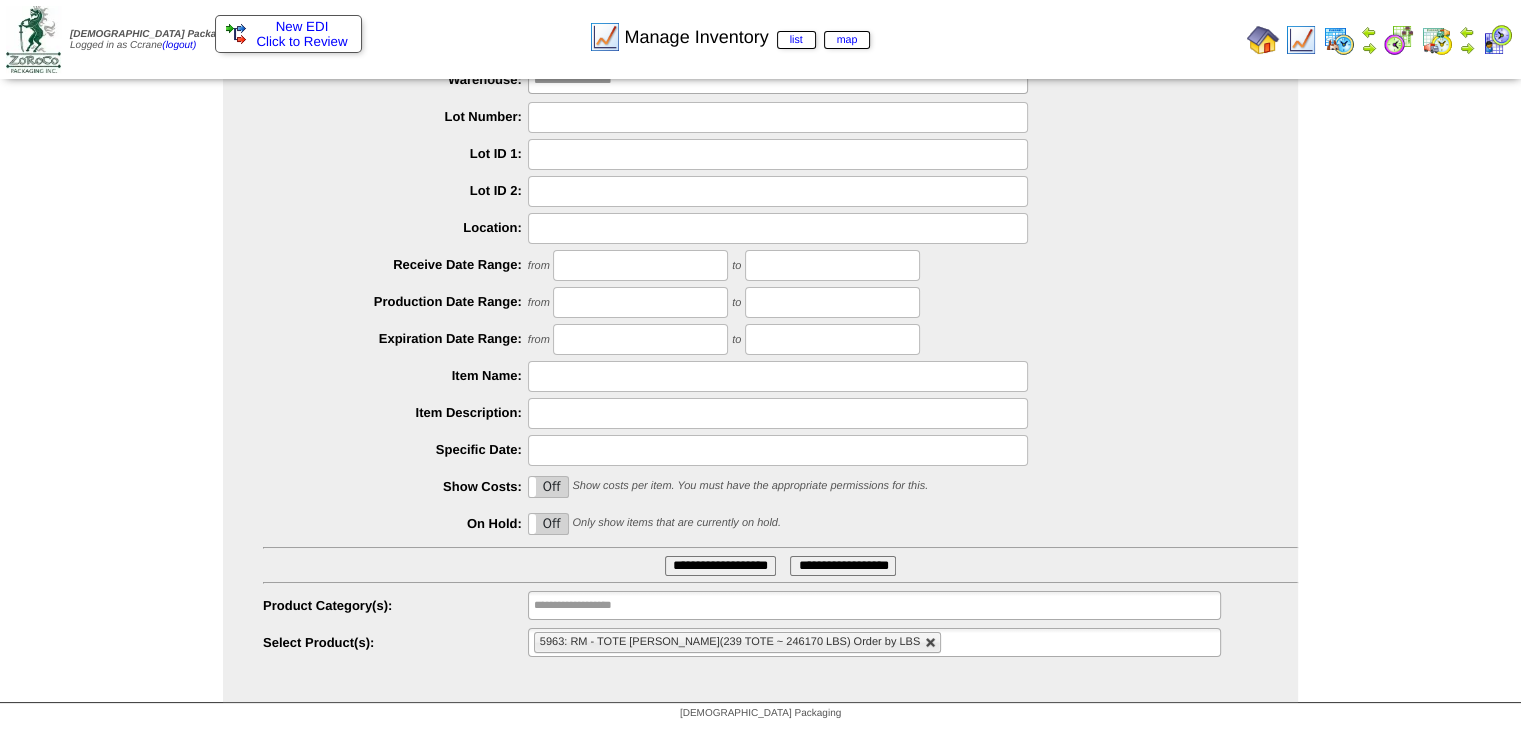 click at bounding box center [931, 643] 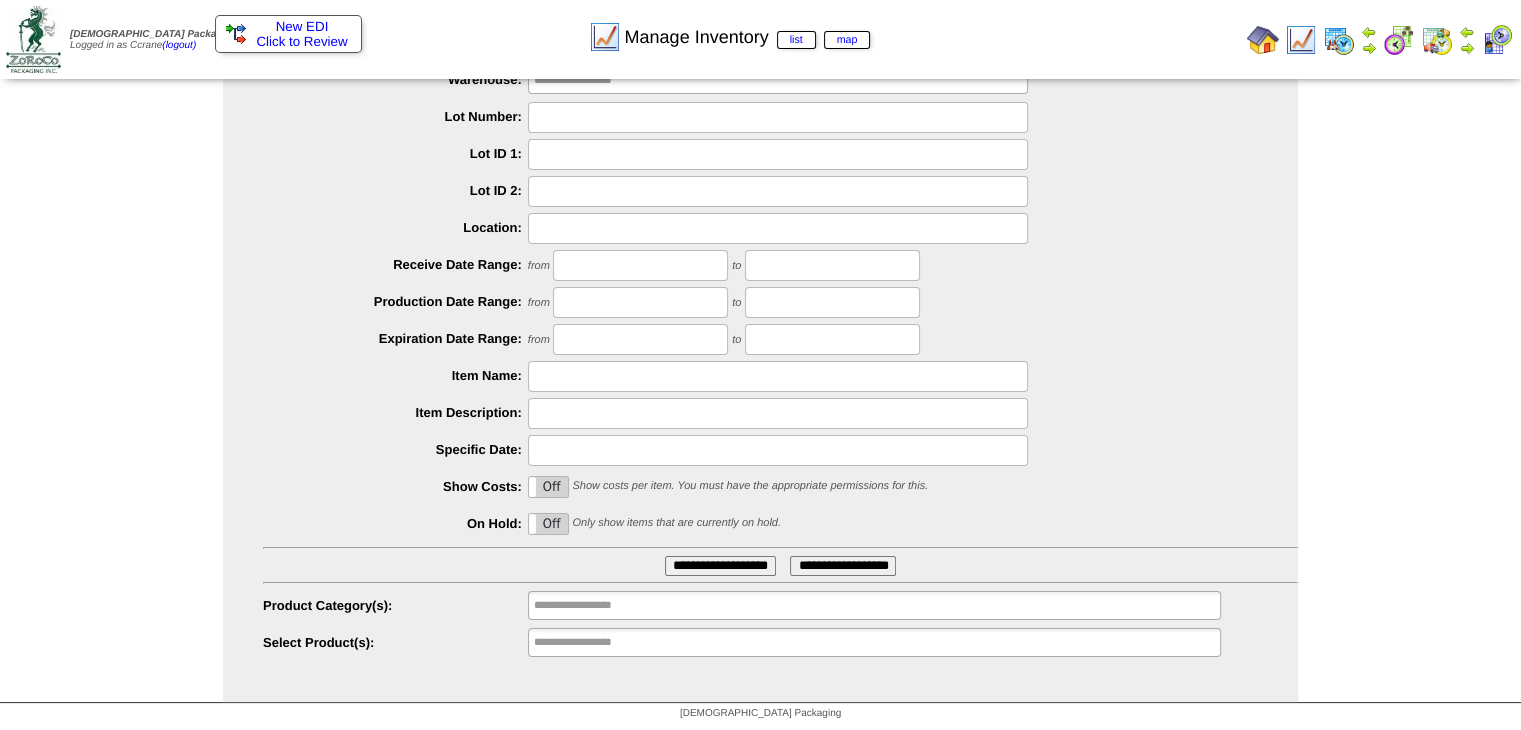 click on "**********" at bounding box center [874, 642] 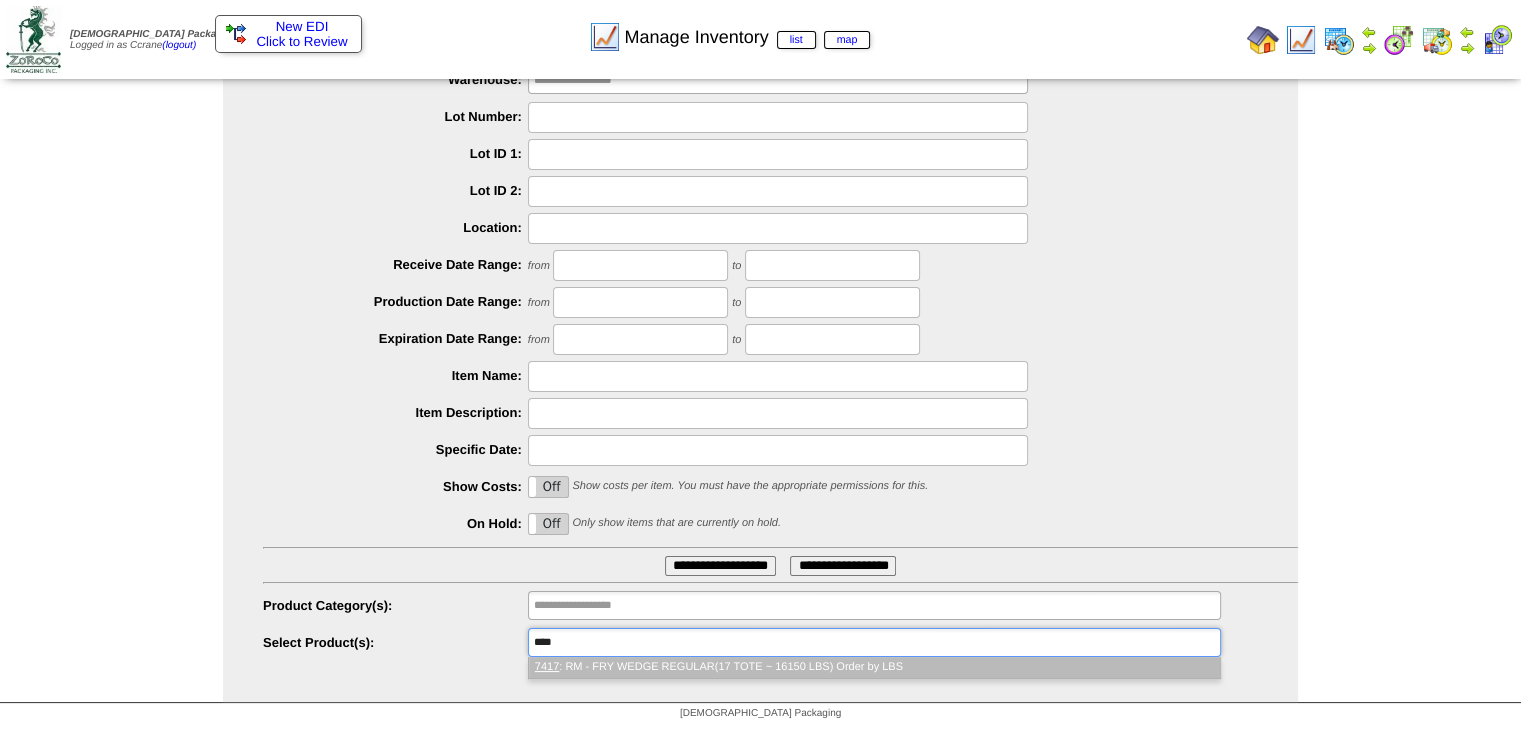 type on "****" 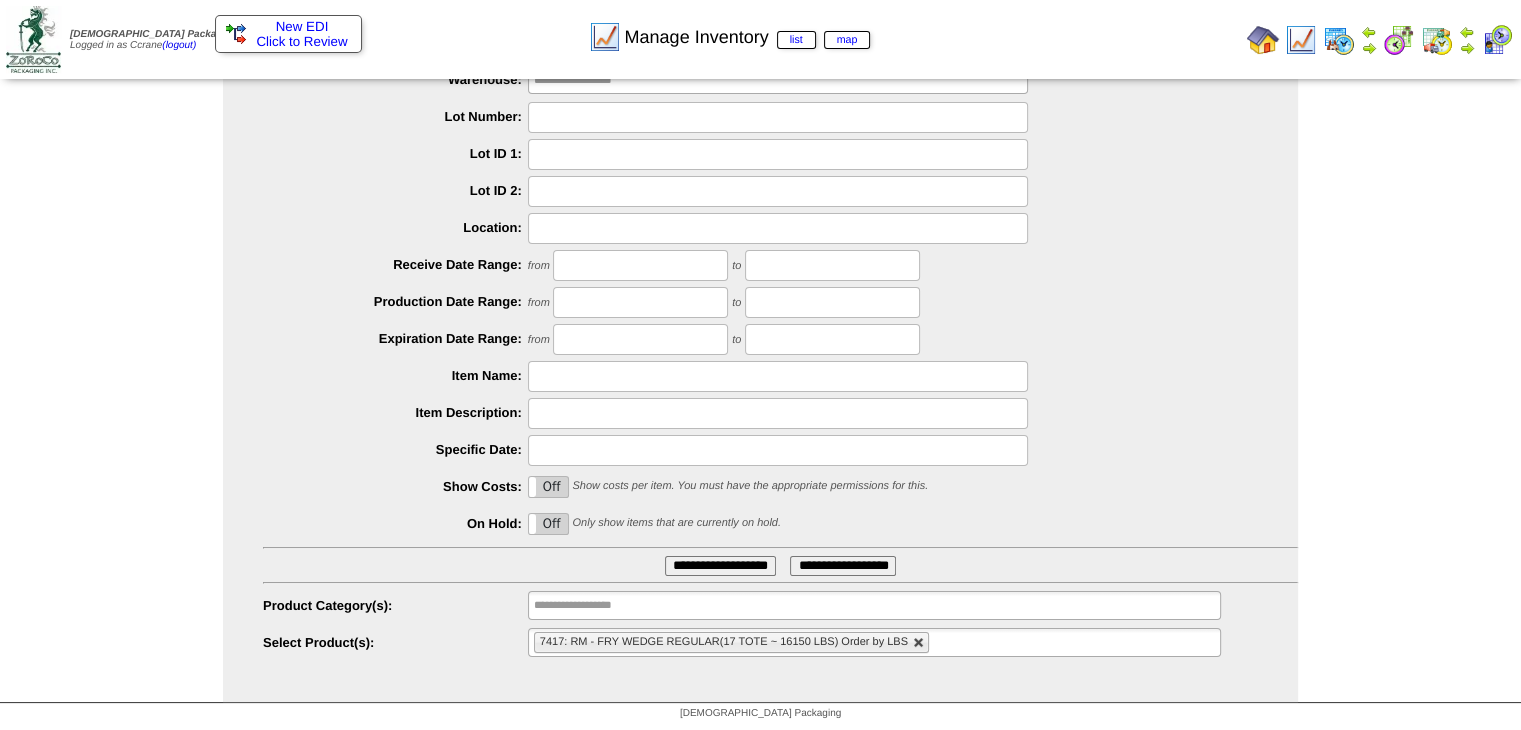 click at bounding box center (919, 643) 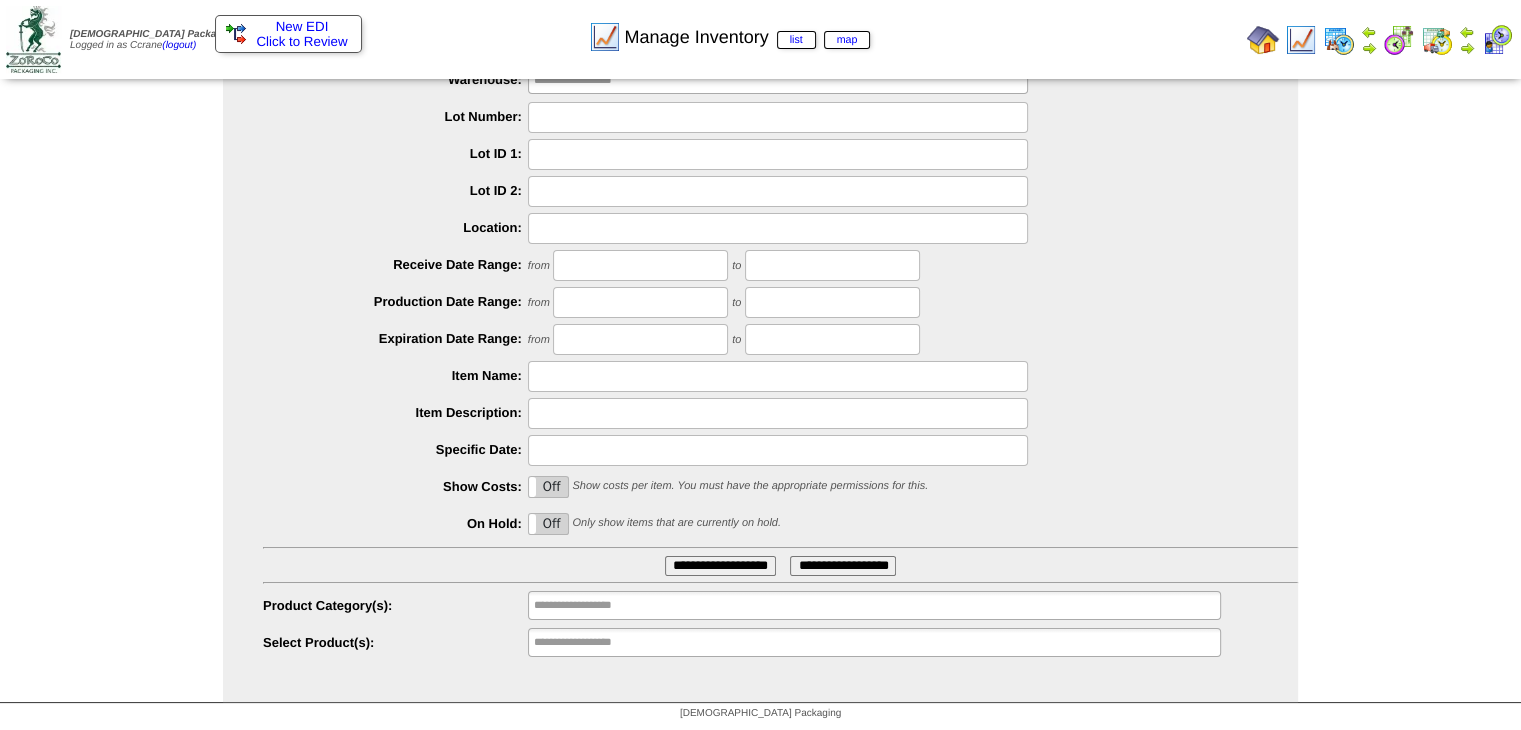 click on "**********" at bounding box center (874, 642) 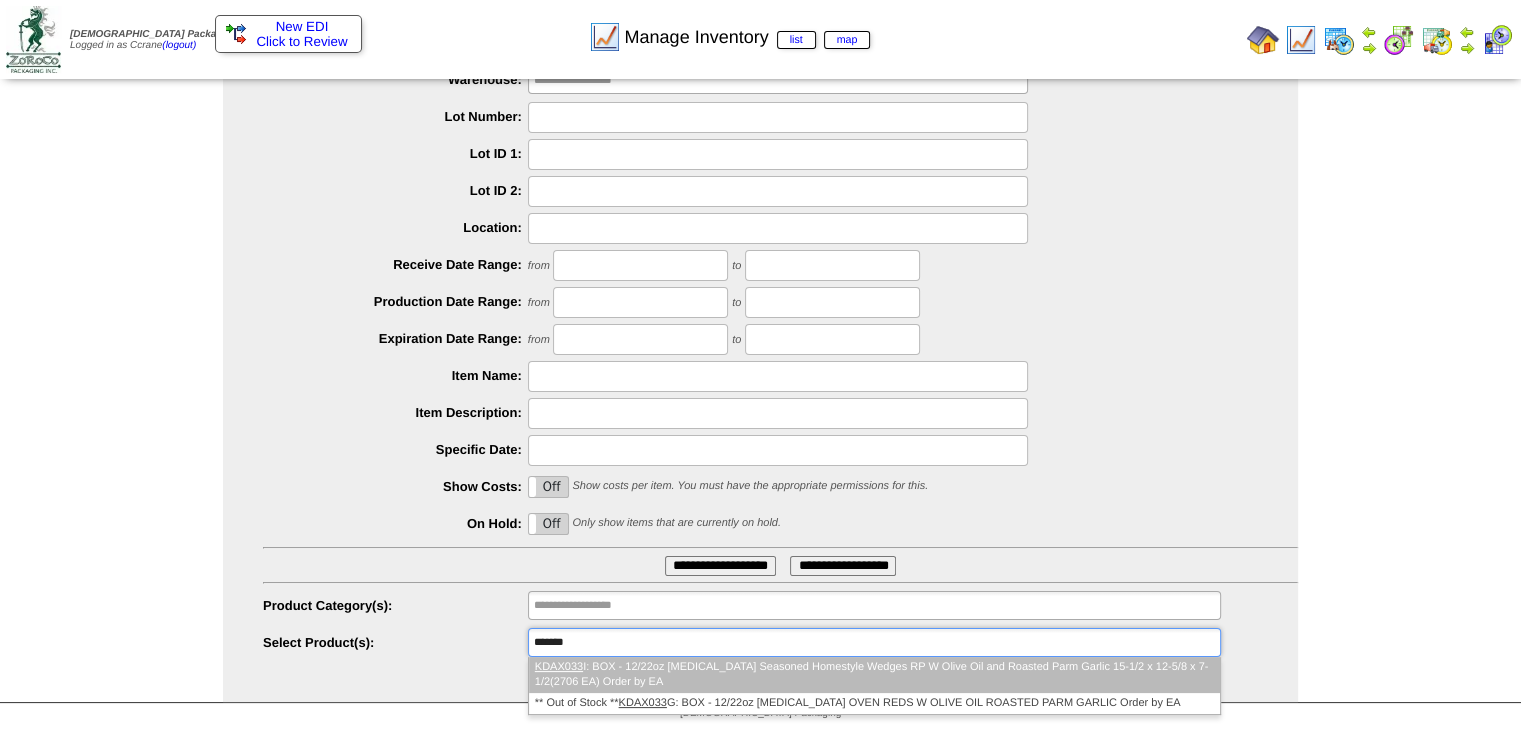 type on "*******" 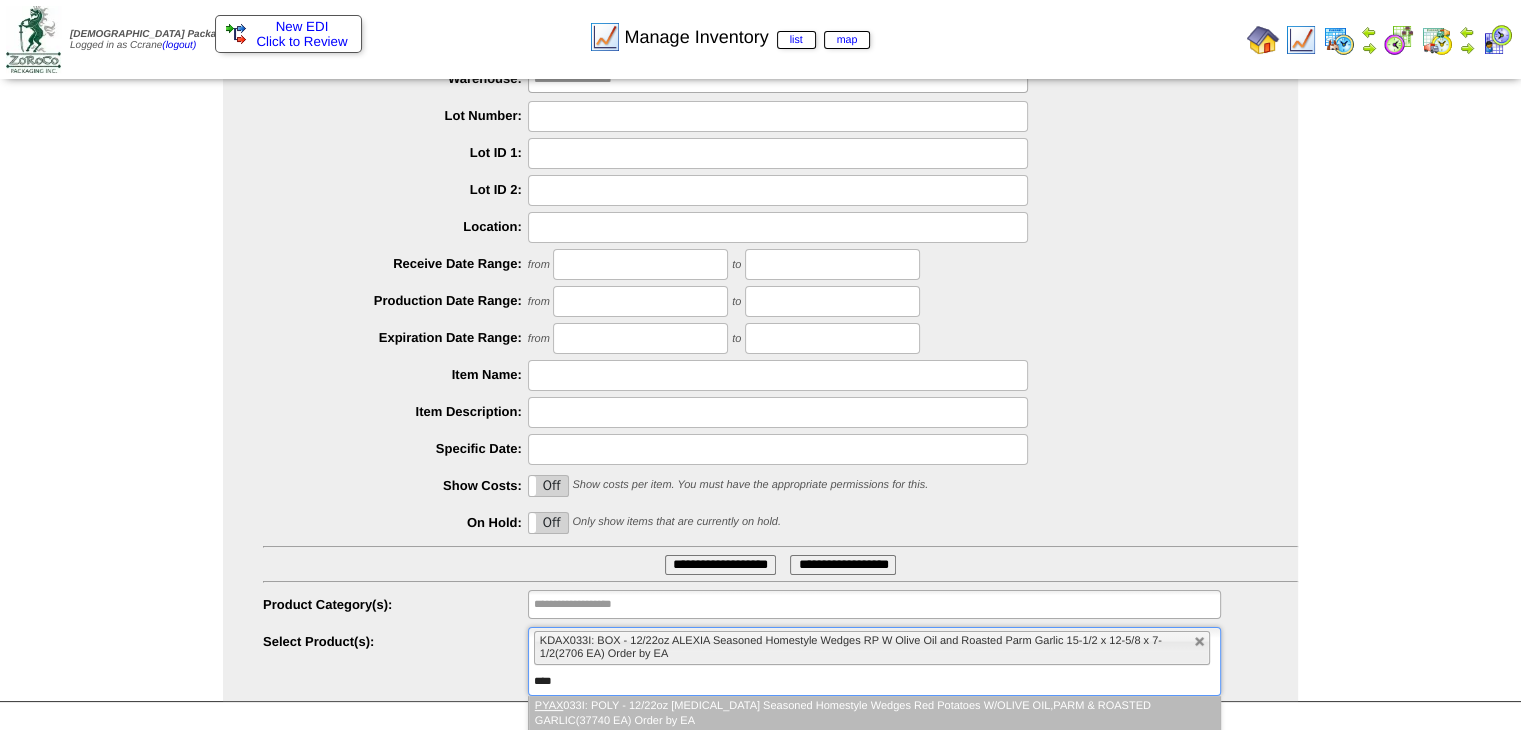 type on "****" 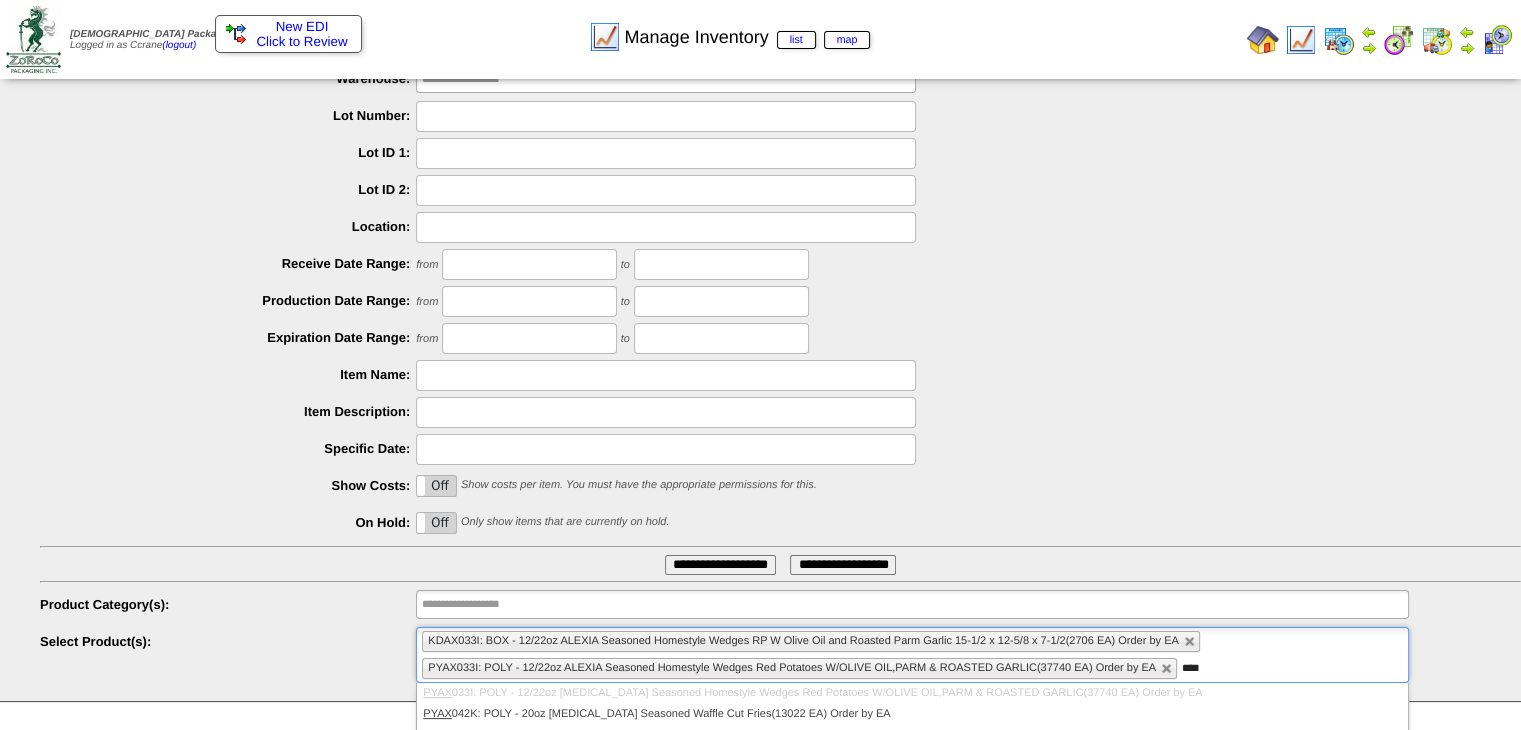 type 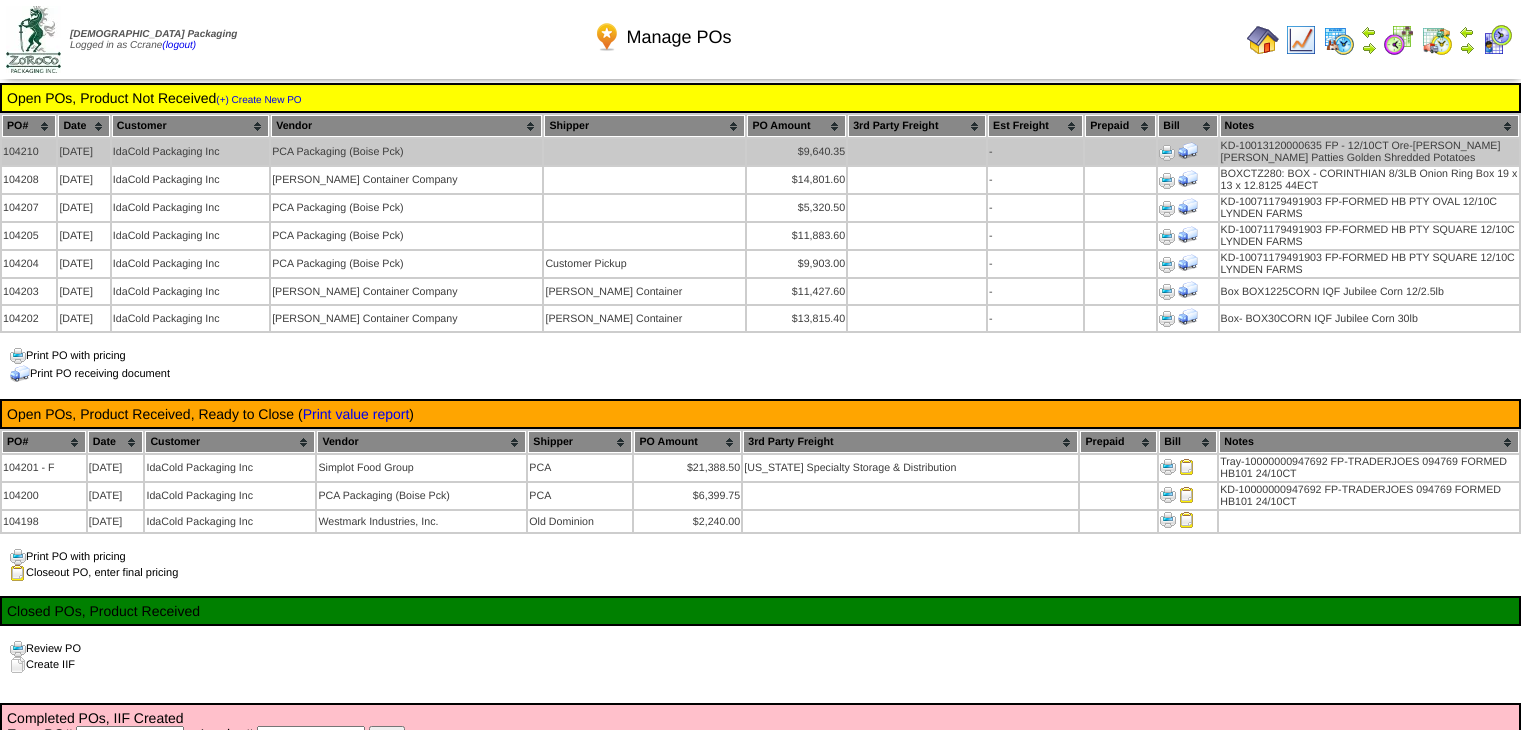 scroll, scrollTop: 0, scrollLeft: 0, axis: both 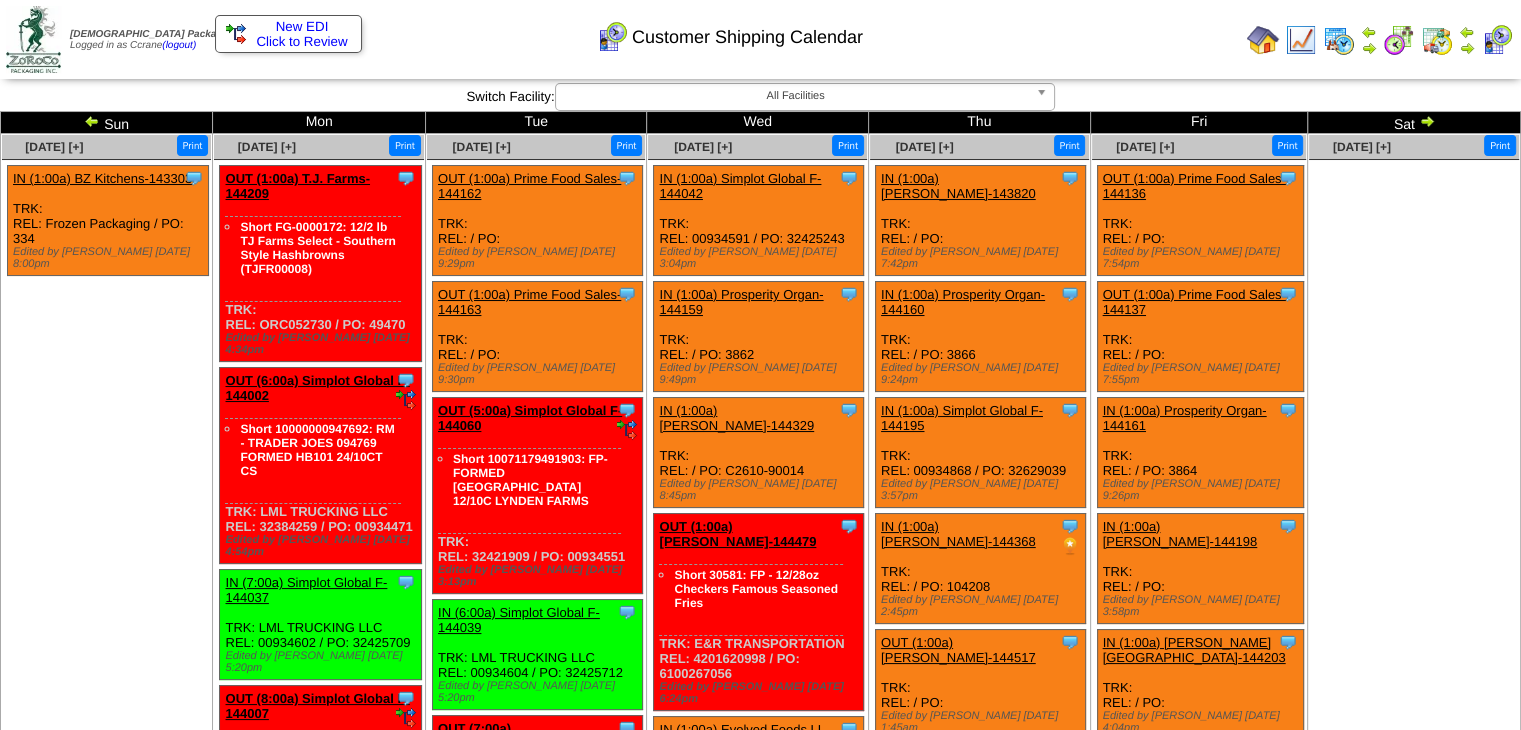 click on "Clone Item
IN
(1:00a)
BZ Kitchens-143303
BZ Kitchens
ScheduleID: 143303
3360 EA:
02-00285
(BOX - Blue Zones Kitchen Master Case 19-9/16 x 12-15/16 x 10-3/4)
Total
3360" at bounding box center (106, 315) 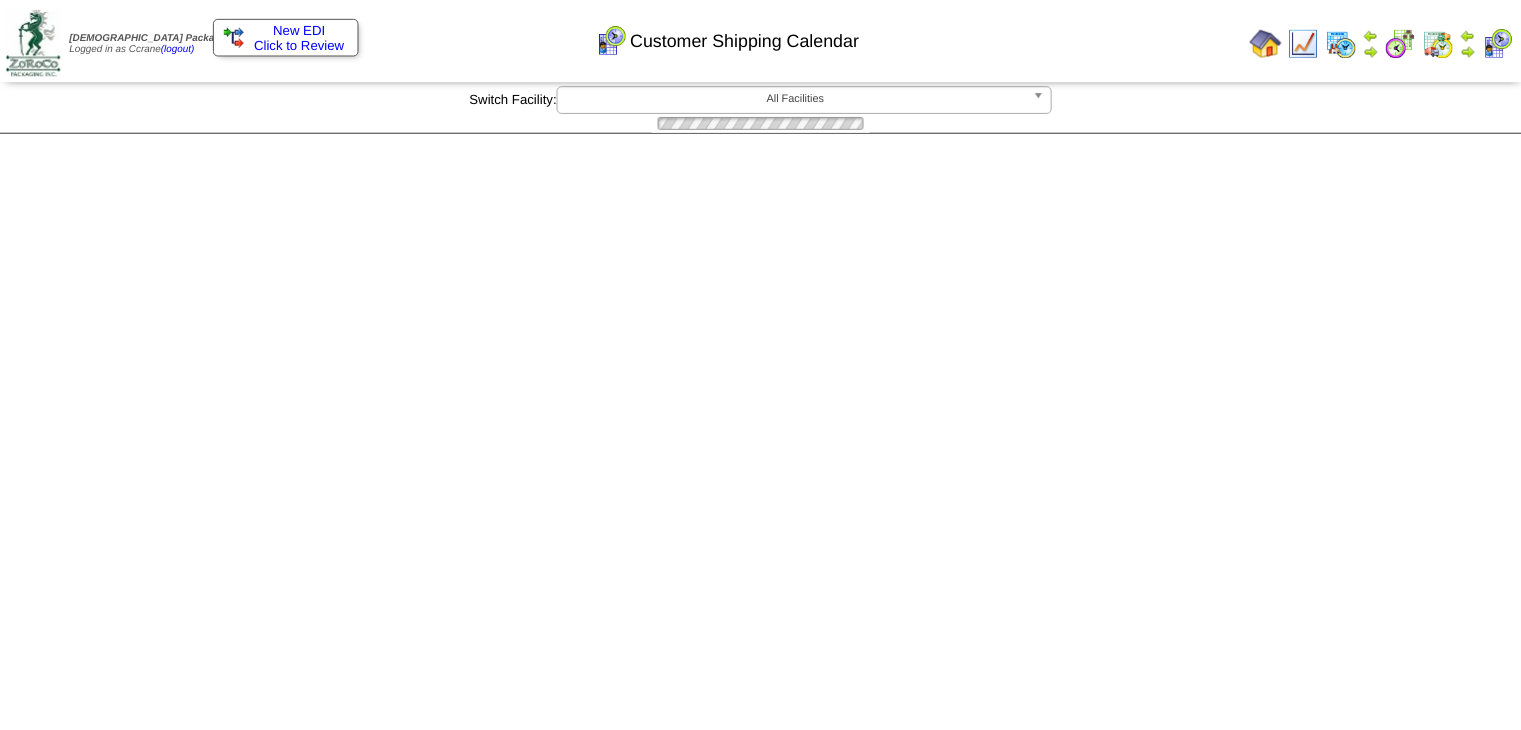 scroll, scrollTop: 0, scrollLeft: 0, axis: both 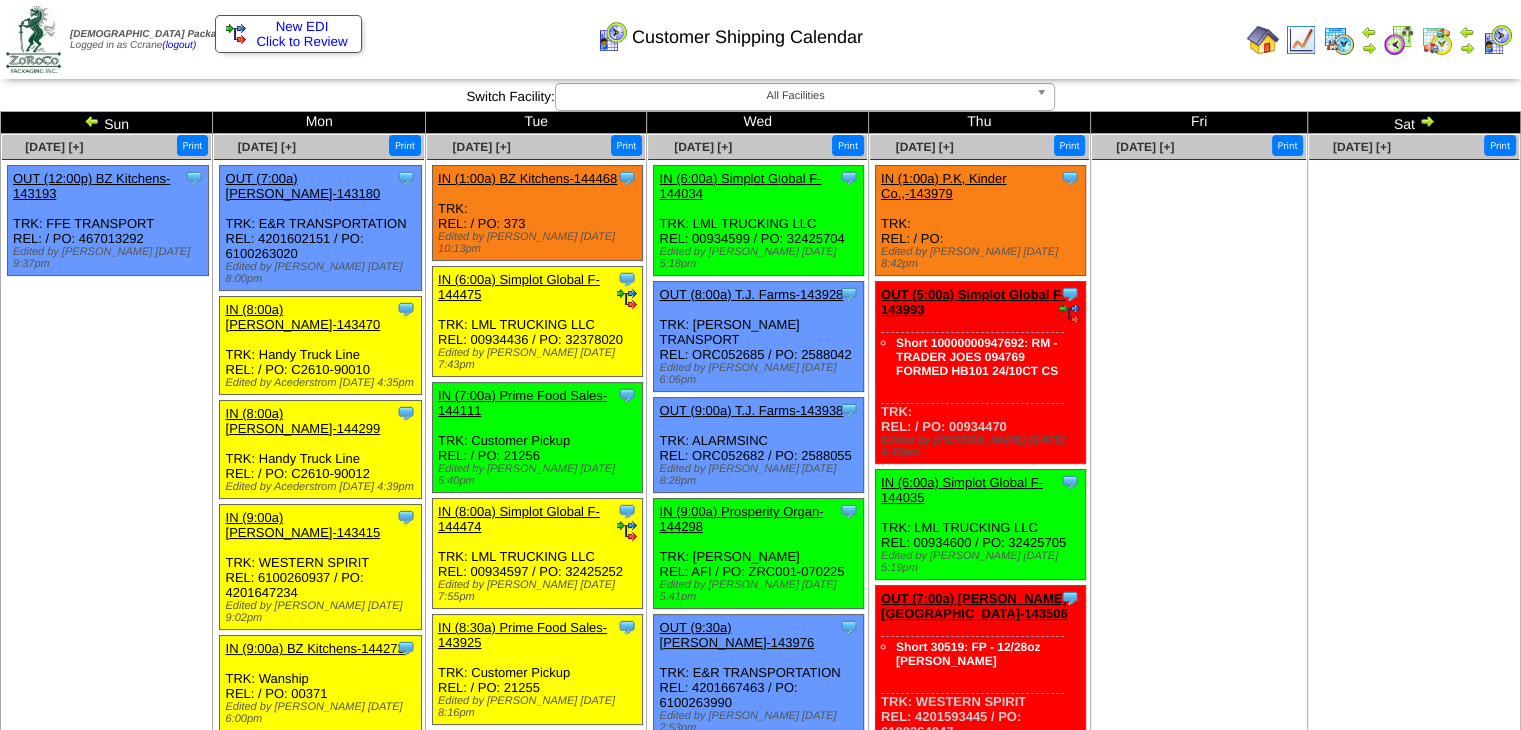 click on "Clone Item
OUT
(12:00p)
BZ Kitchens-143193
BZ Kitchens
ScheduleID: 143193
60 CS:
03-00988
* 60
Shipped" at bounding box center [106, 315] 